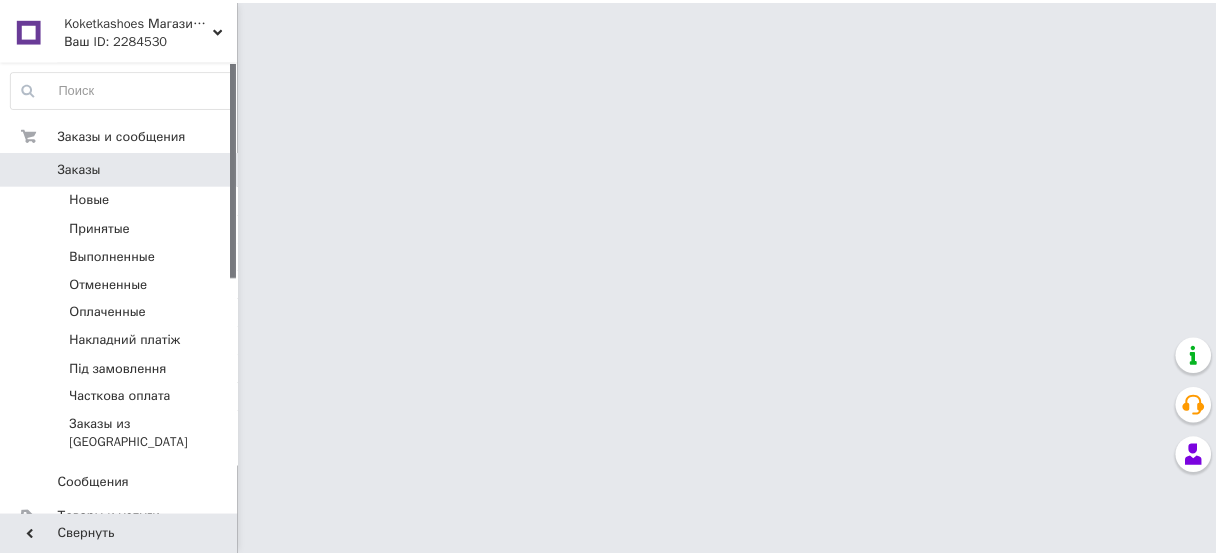 scroll, scrollTop: 0, scrollLeft: 0, axis: both 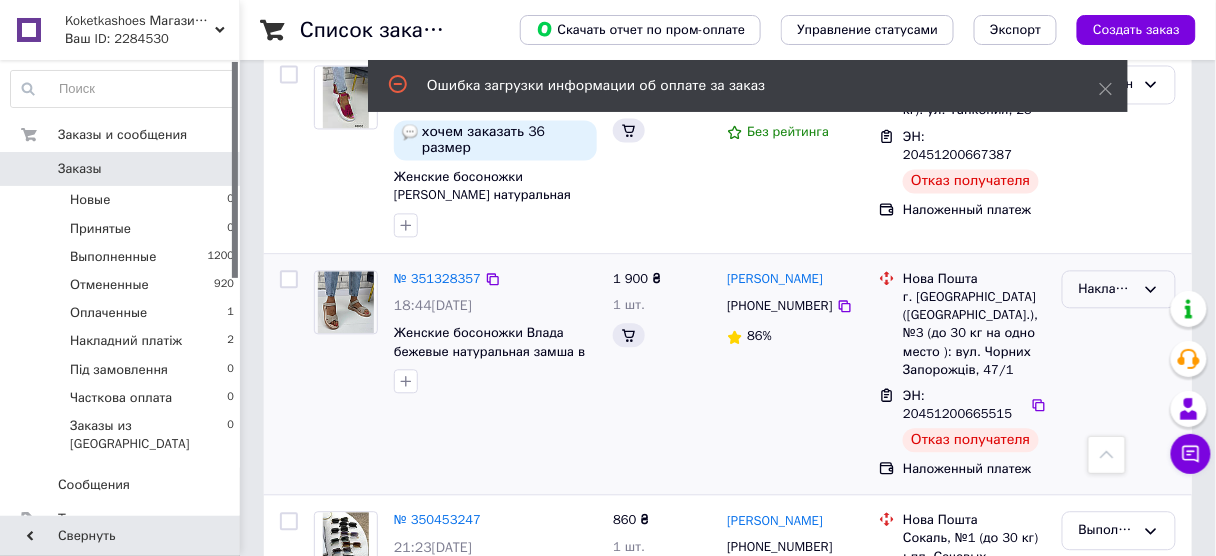 click on "Накладний платіж" at bounding box center [1107, 289] 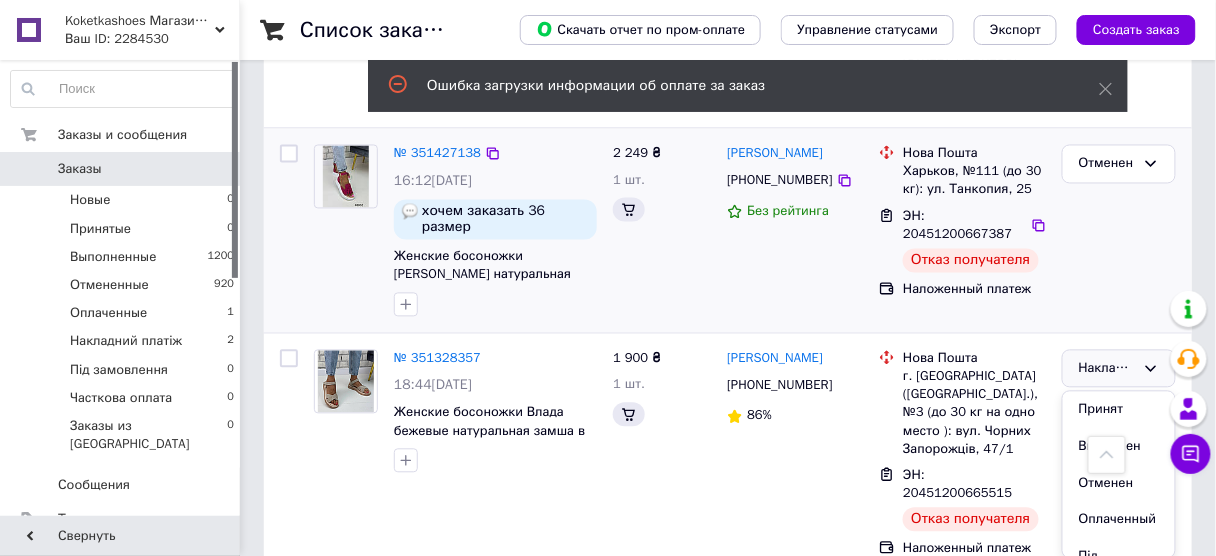 scroll, scrollTop: 960, scrollLeft: 0, axis: vertical 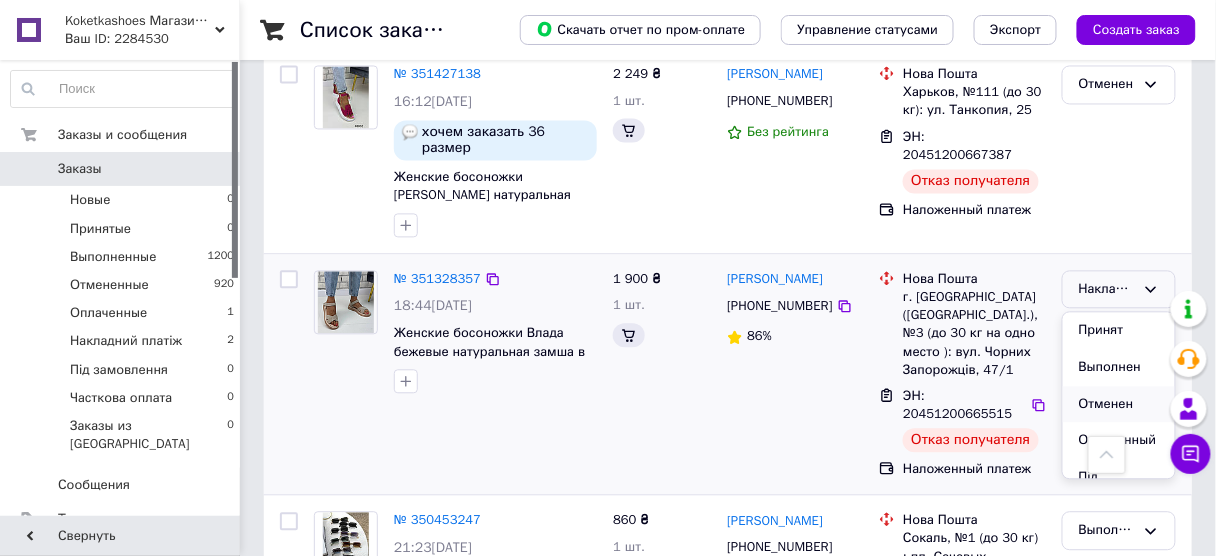 click on "Отменен" at bounding box center (1119, 404) 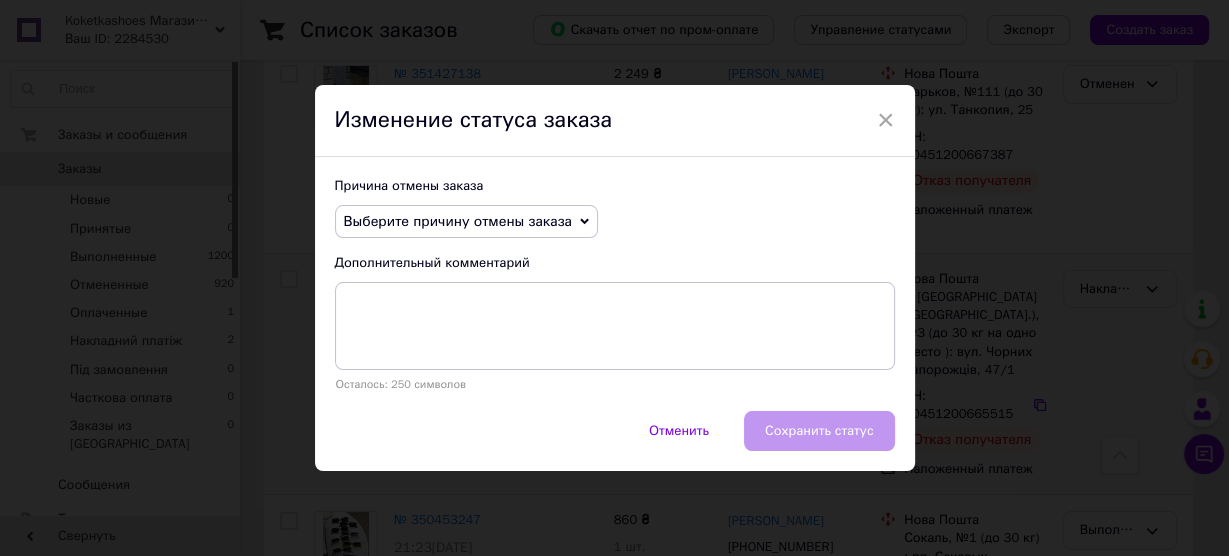 click on "Выберите причину отмены заказа" at bounding box center [458, 221] 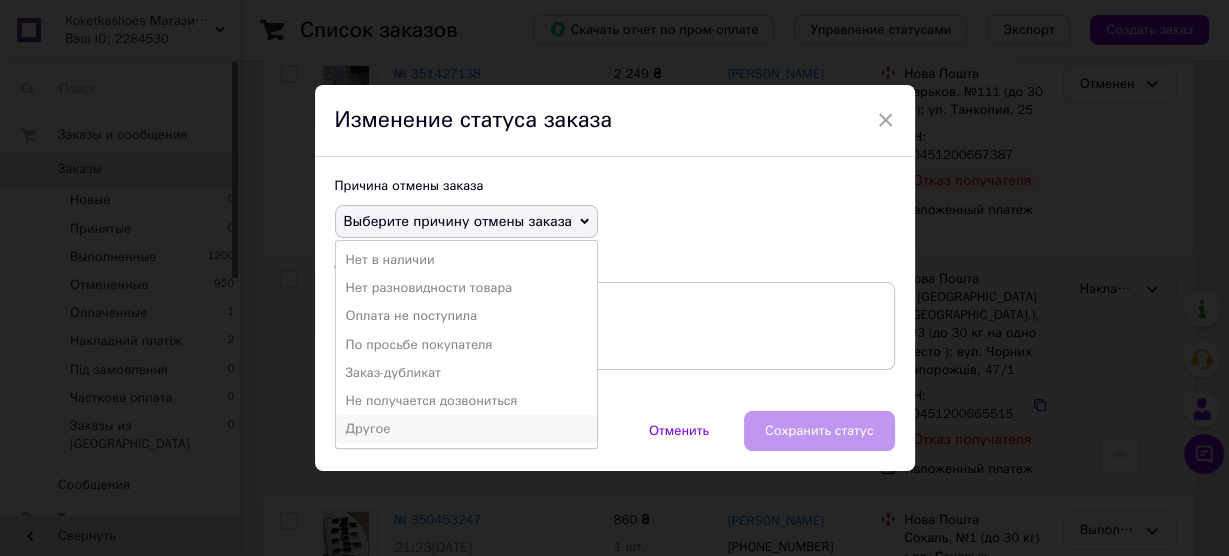 click on "Другое" at bounding box center [466, 429] 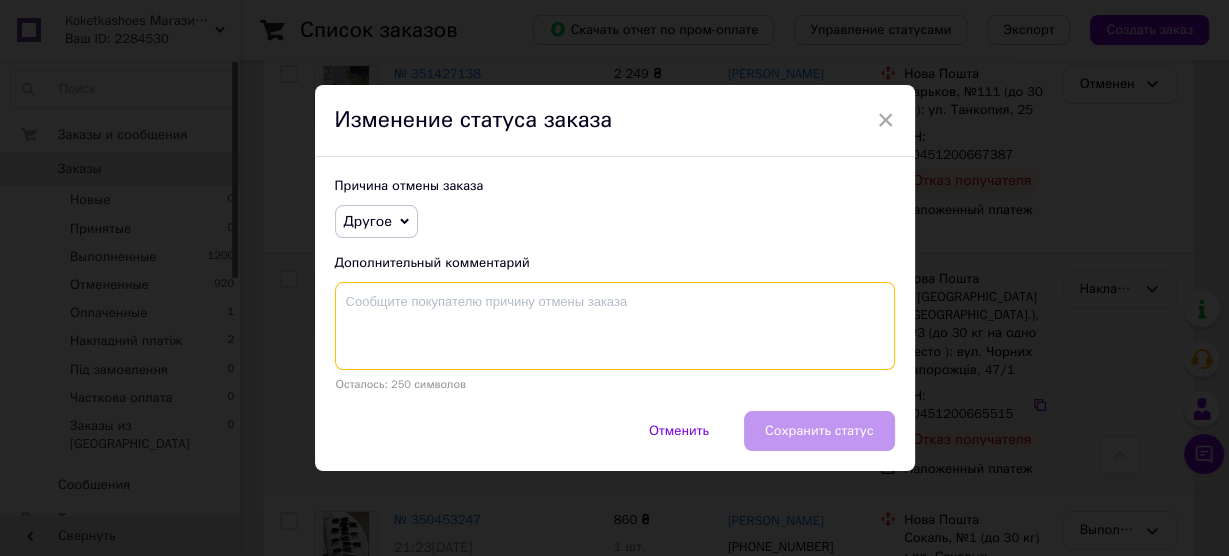 click at bounding box center [615, 326] 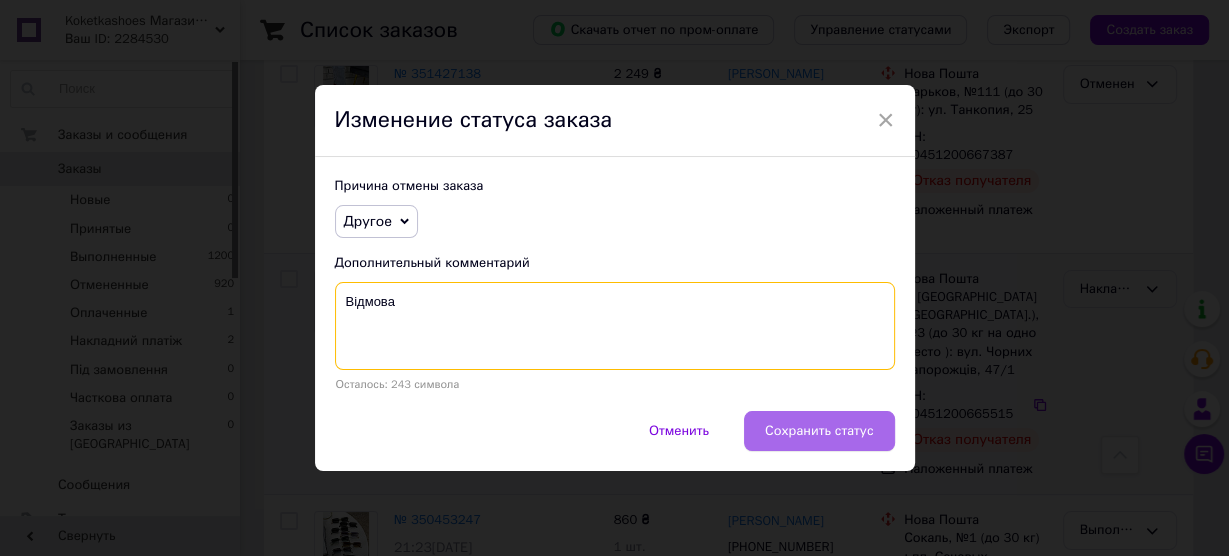 type on "Відмова" 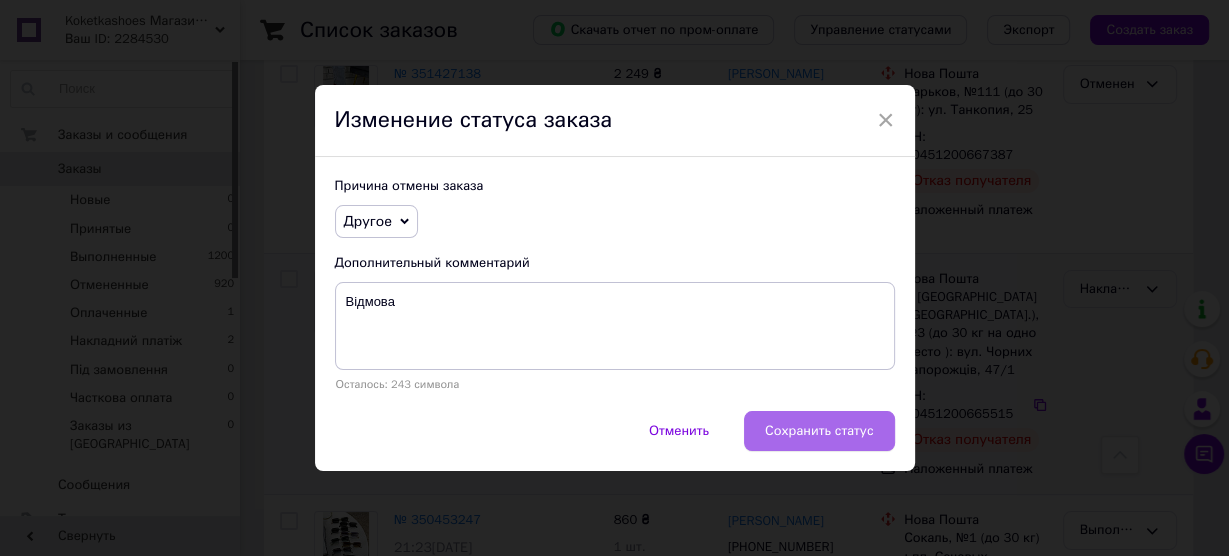 click on "Сохранить статус" at bounding box center (819, 431) 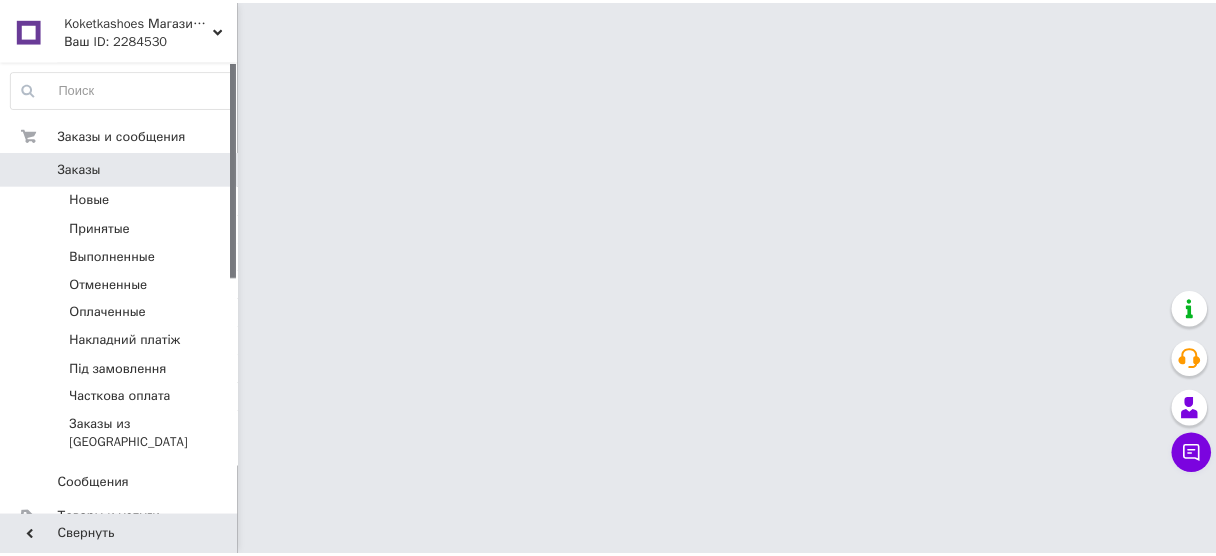 scroll, scrollTop: 0, scrollLeft: 0, axis: both 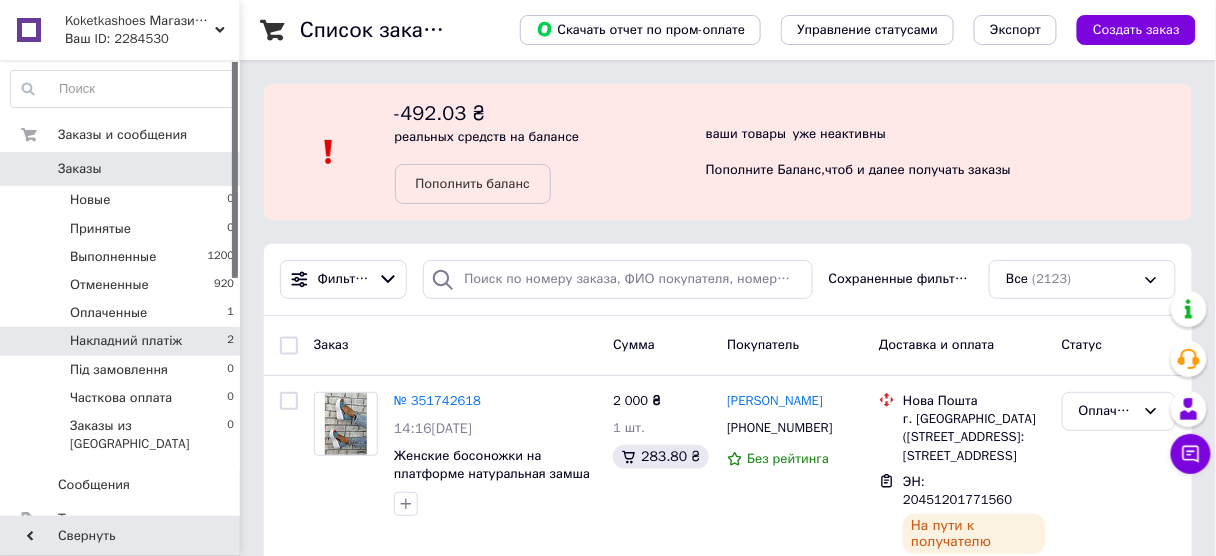 click on "Накладний платіж" at bounding box center [126, 341] 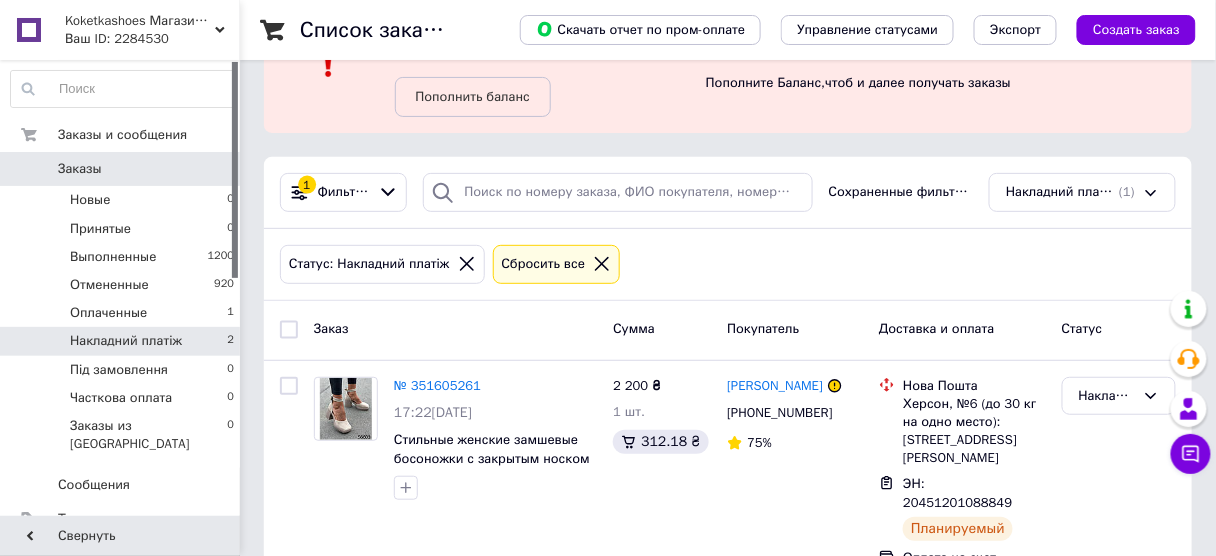 scroll, scrollTop: 99, scrollLeft: 0, axis: vertical 